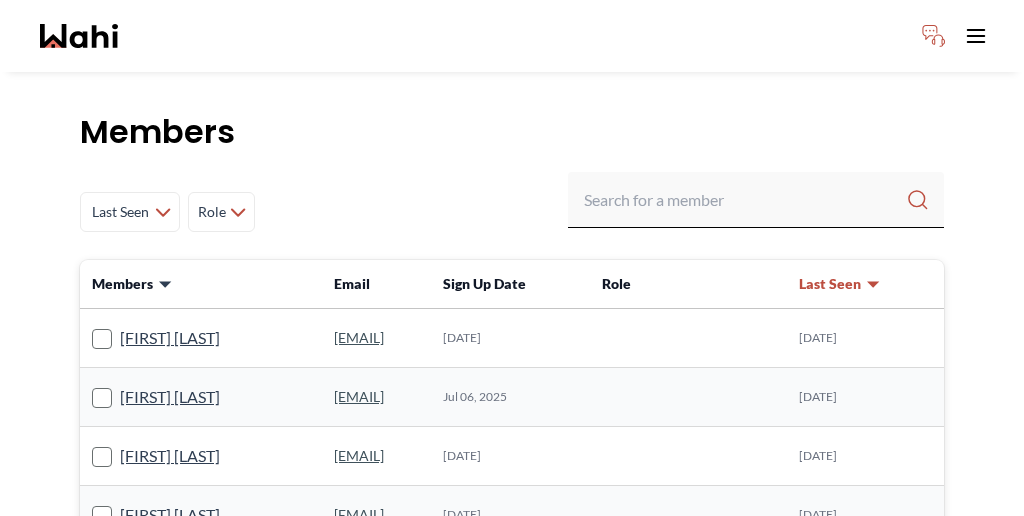 scroll, scrollTop: 0, scrollLeft: 0, axis: both 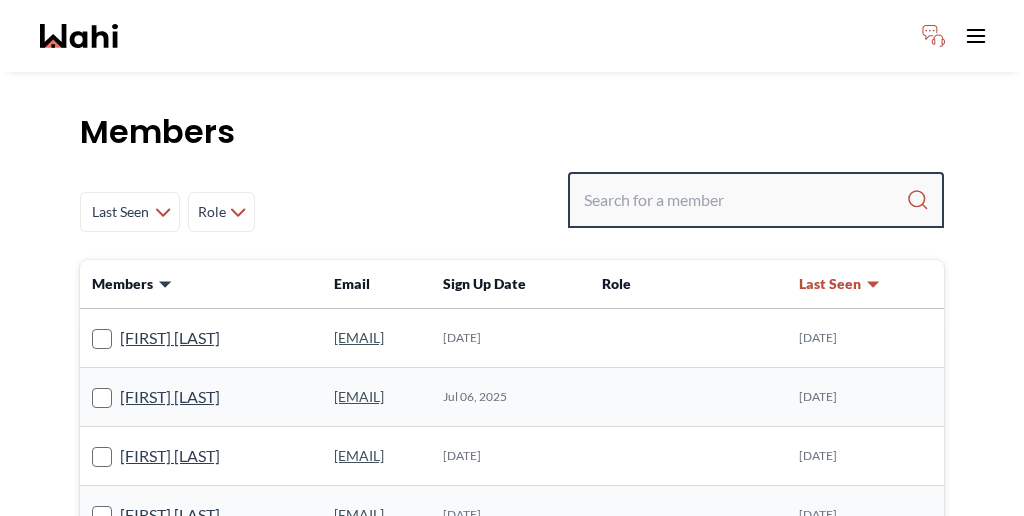 click at bounding box center (745, 200) 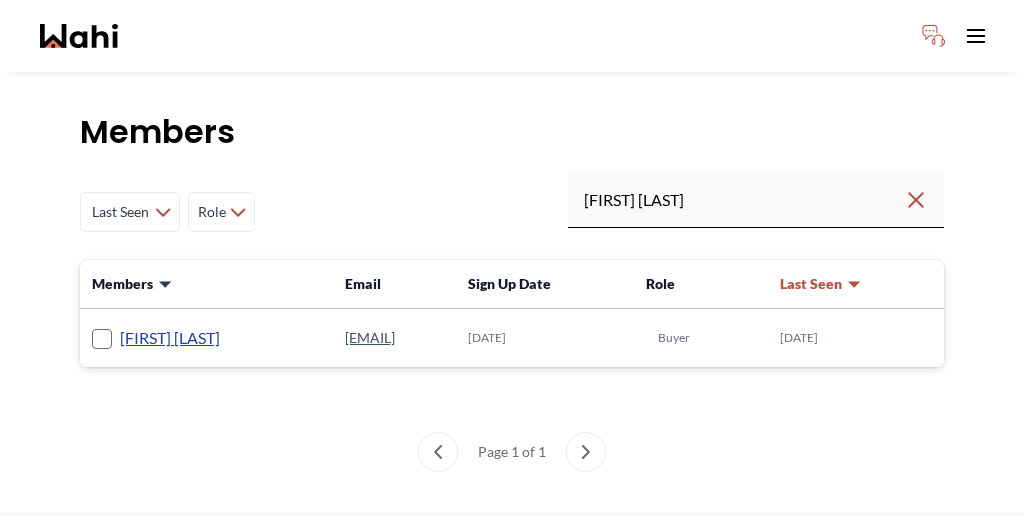 click on "[FIRST] [LAST]" at bounding box center [170, 338] 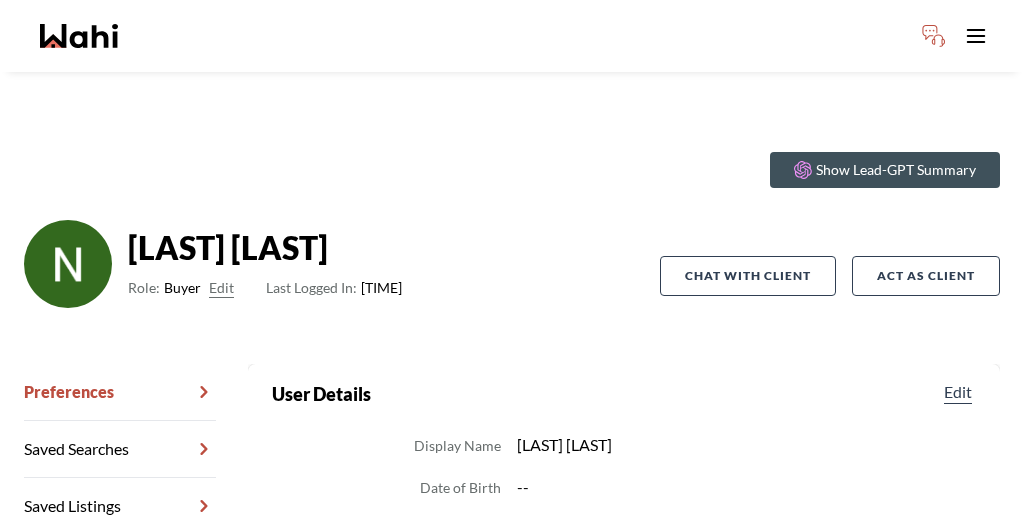 click on "Chat Transcripts" at bounding box center (120, 563) 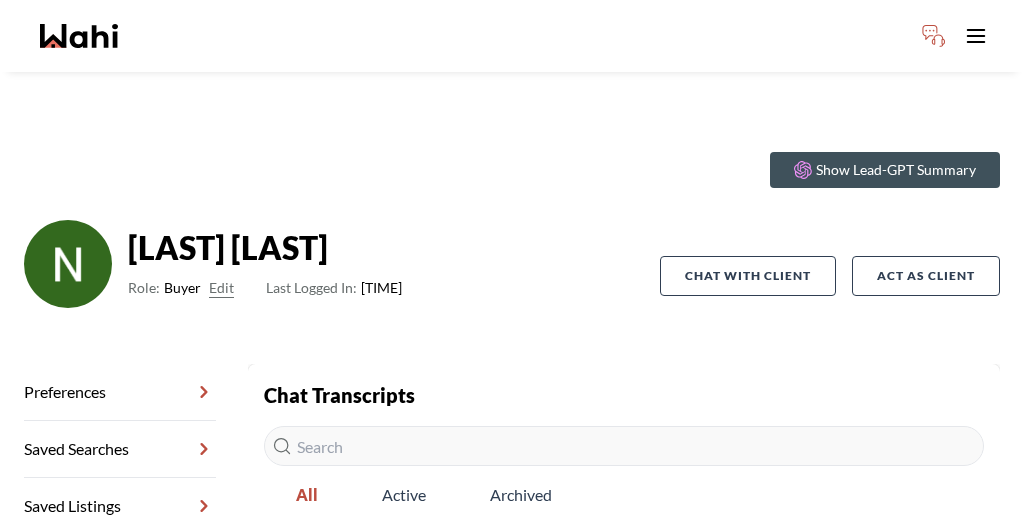 scroll, scrollTop: 66, scrollLeft: 0, axis: vertical 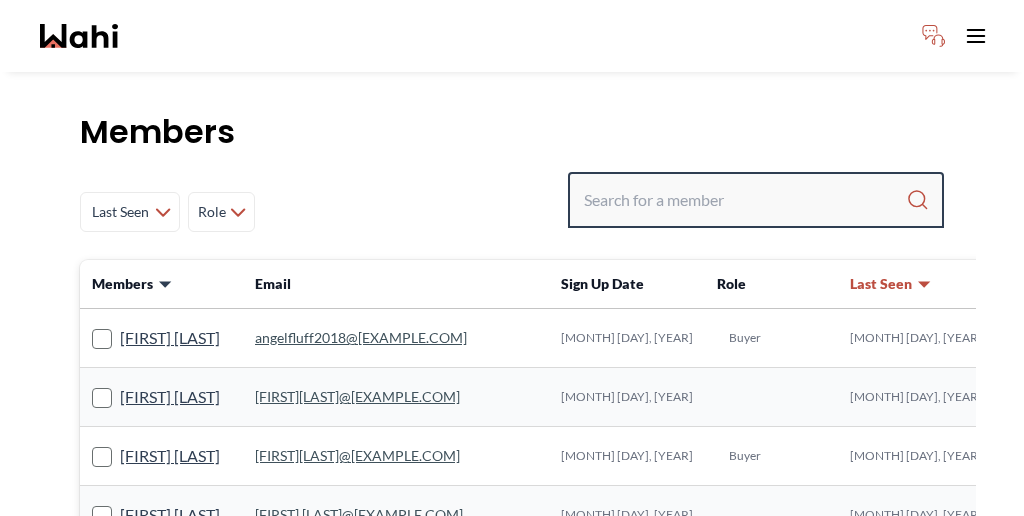 click at bounding box center (745, 200) 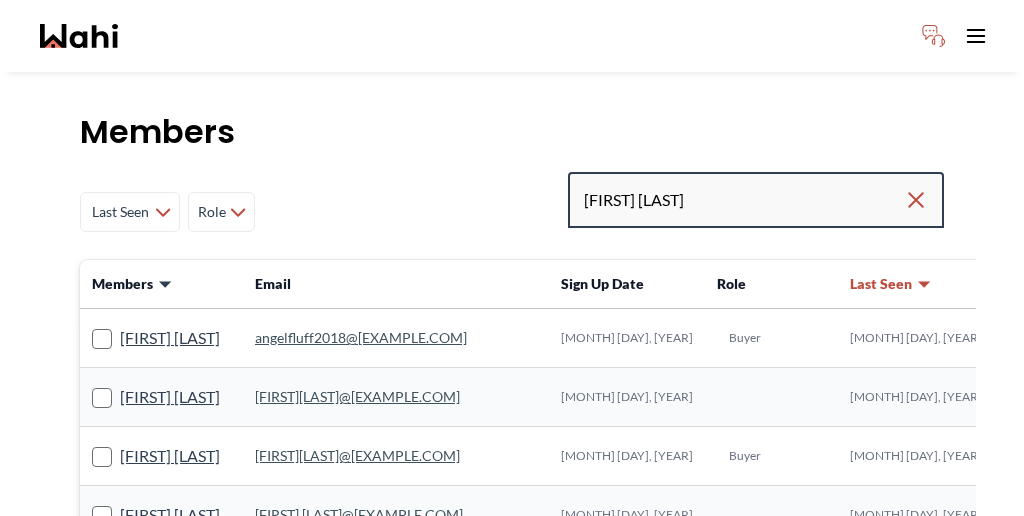 type on "[FIRST] [LAST]" 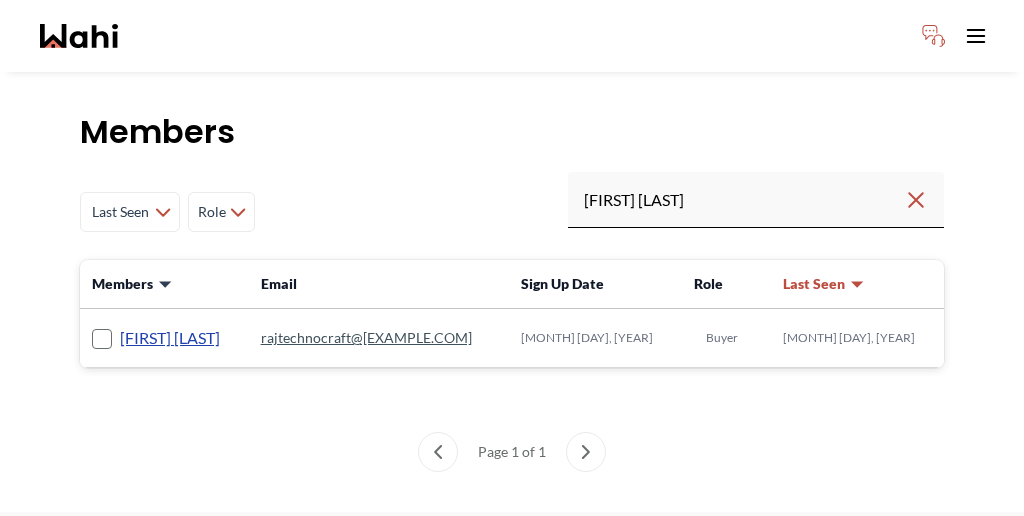 click on "[FIRST] [LAST]" at bounding box center [170, 338] 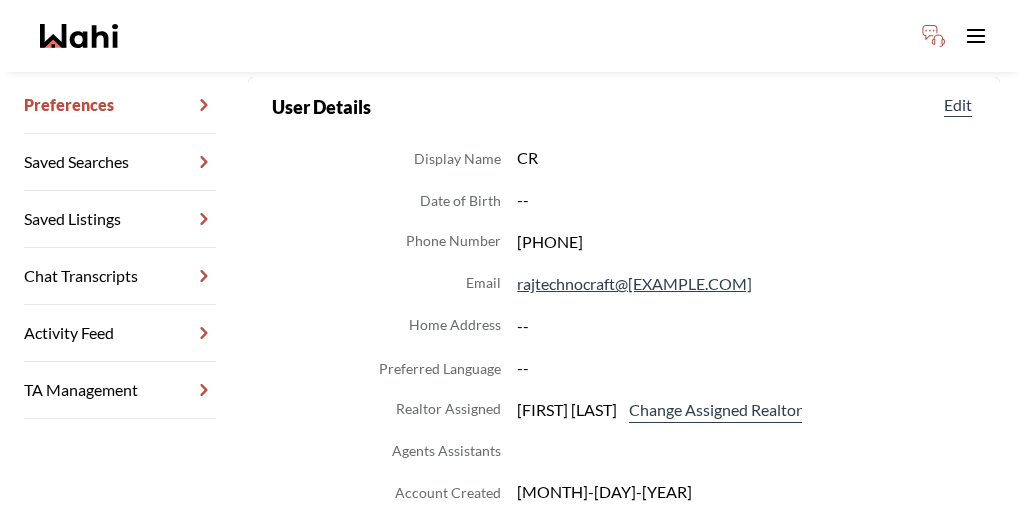 click on "TA Management" at bounding box center (120, 390) 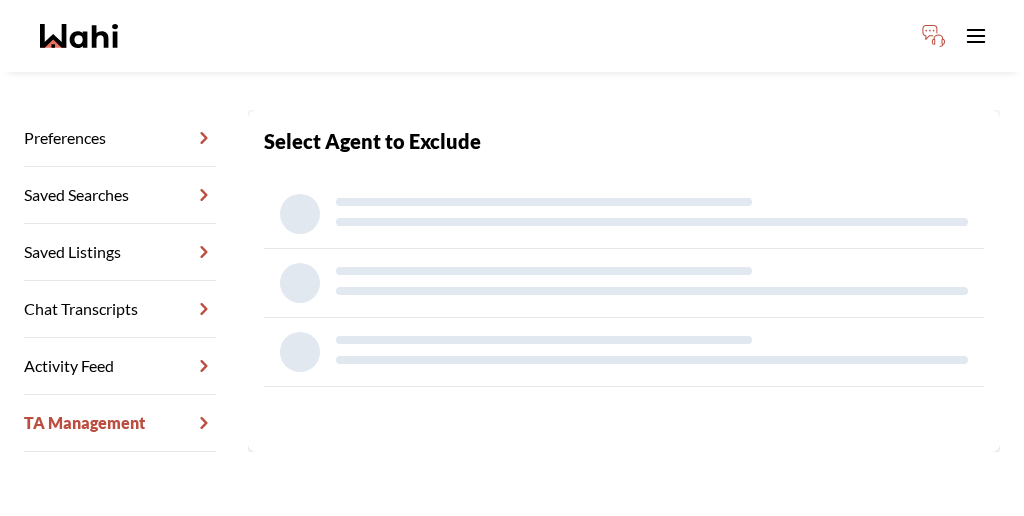 scroll, scrollTop: 66, scrollLeft: 0, axis: vertical 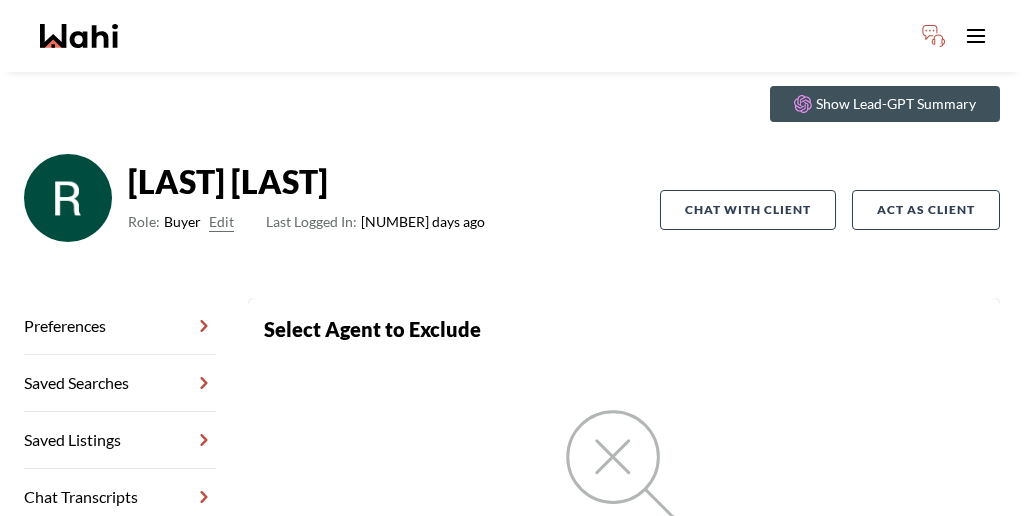 click on "Chat Transcripts" at bounding box center [120, 497] 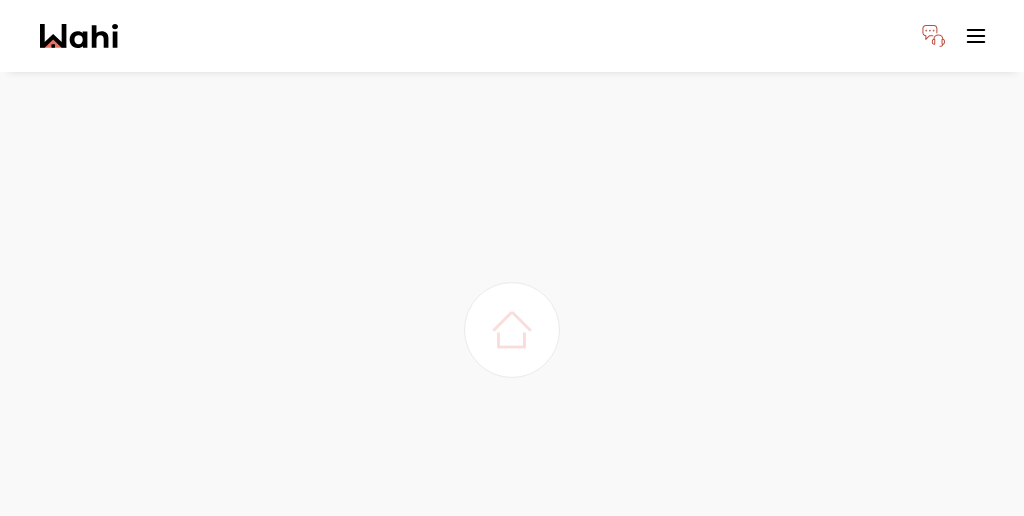scroll, scrollTop: 0, scrollLeft: 0, axis: both 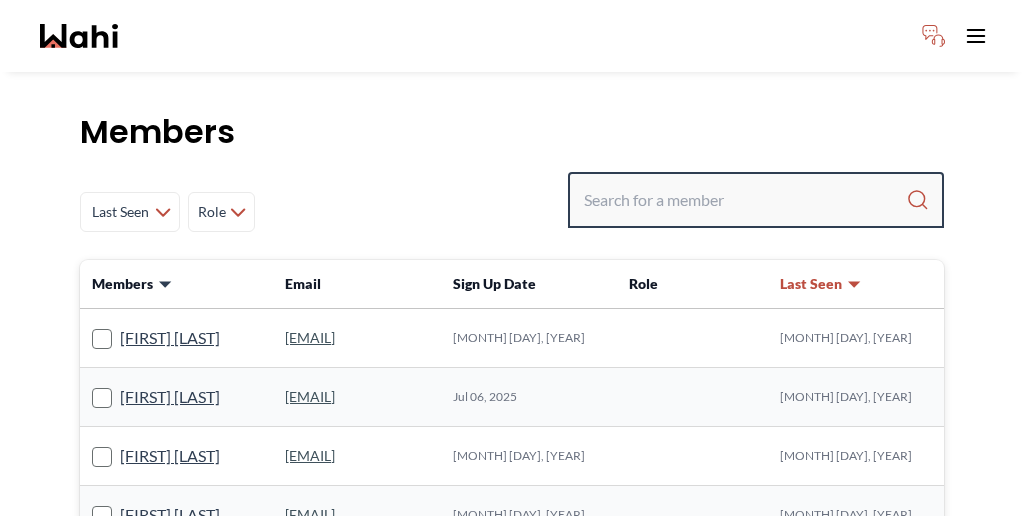 click at bounding box center [745, 200] 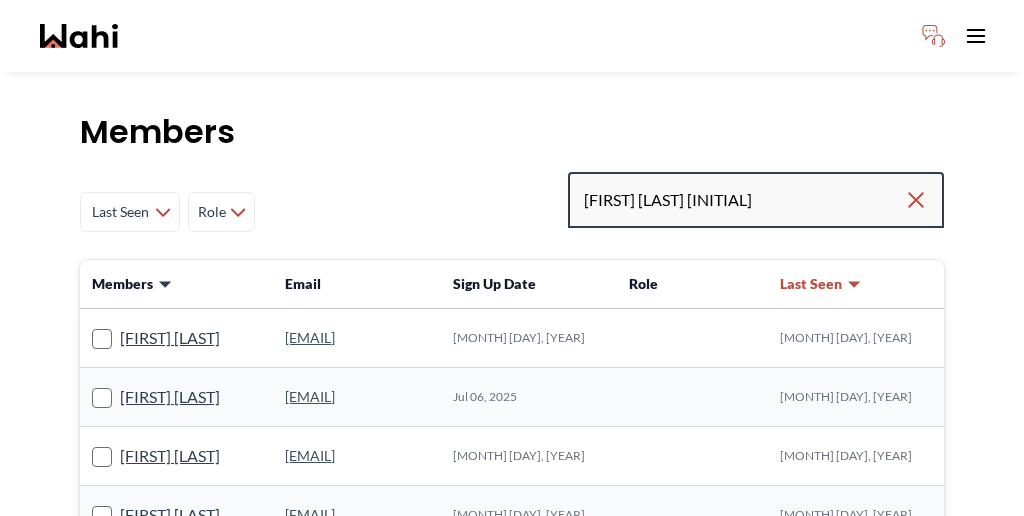 type on "[FIRST] [LAST] [INITIAL]" 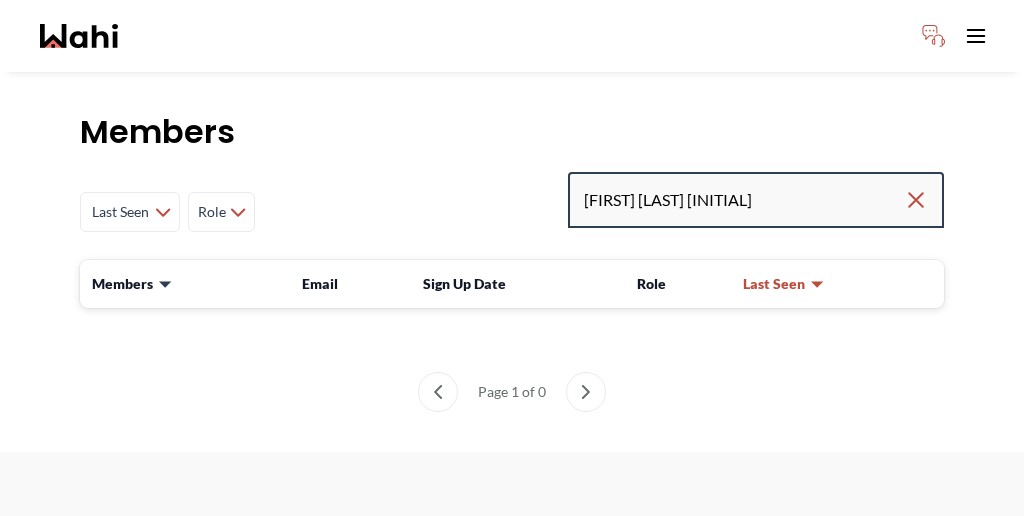 click on "[FIRST] [LAST] [INITIAL]" at bounding box center (744, 200) 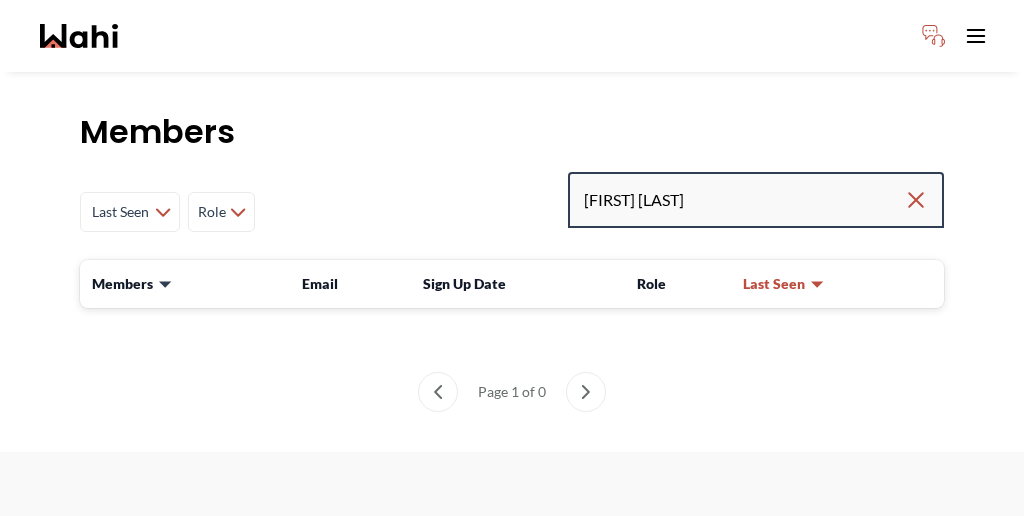type on "[FIRST] [LAST]" 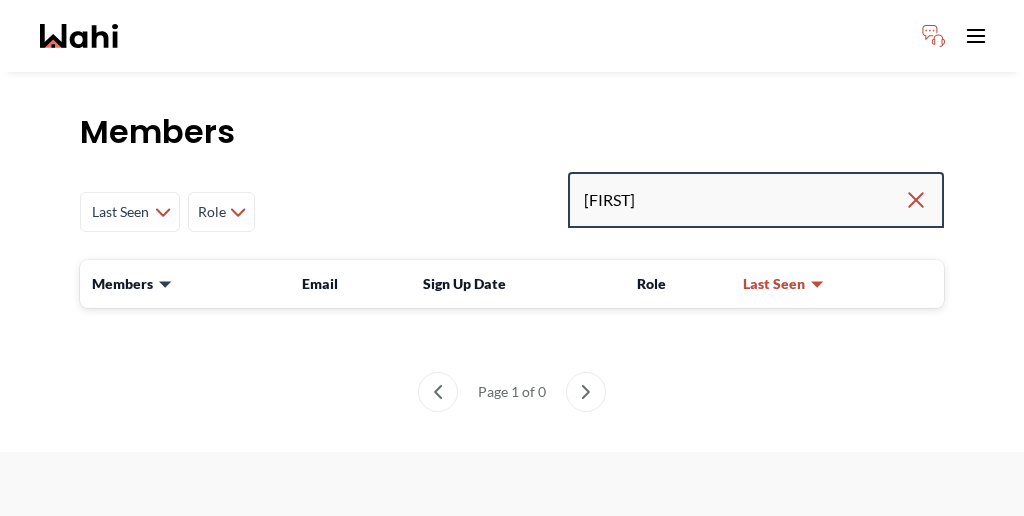type on "[FIRST]" 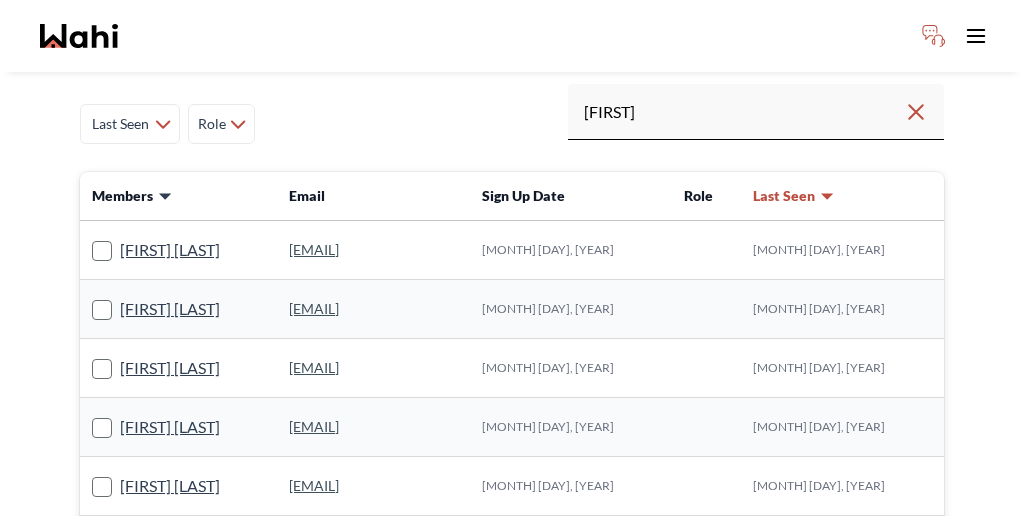 scroll, scrollTop: 0, scrollLeft: 0, axis: both 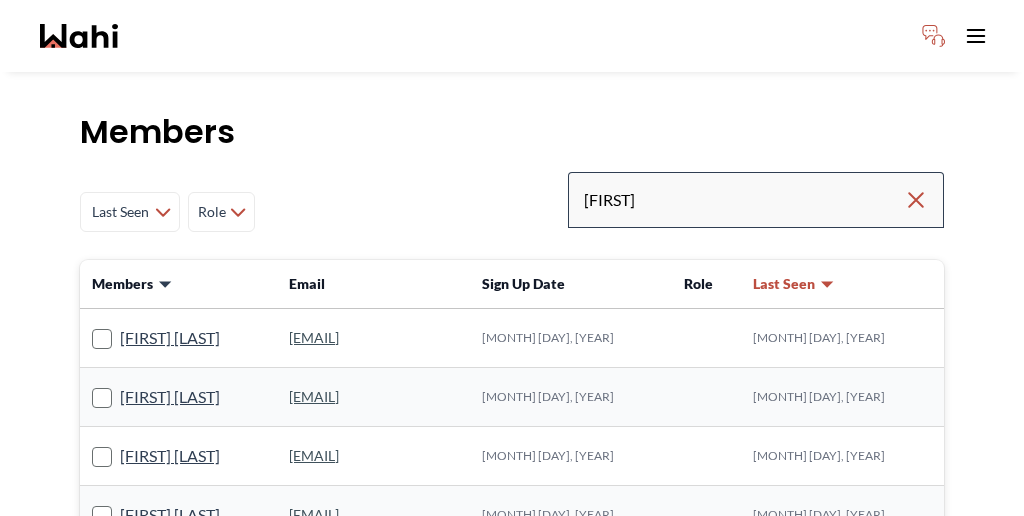 click on "[FIRST]" at bounding box center (756, 200) 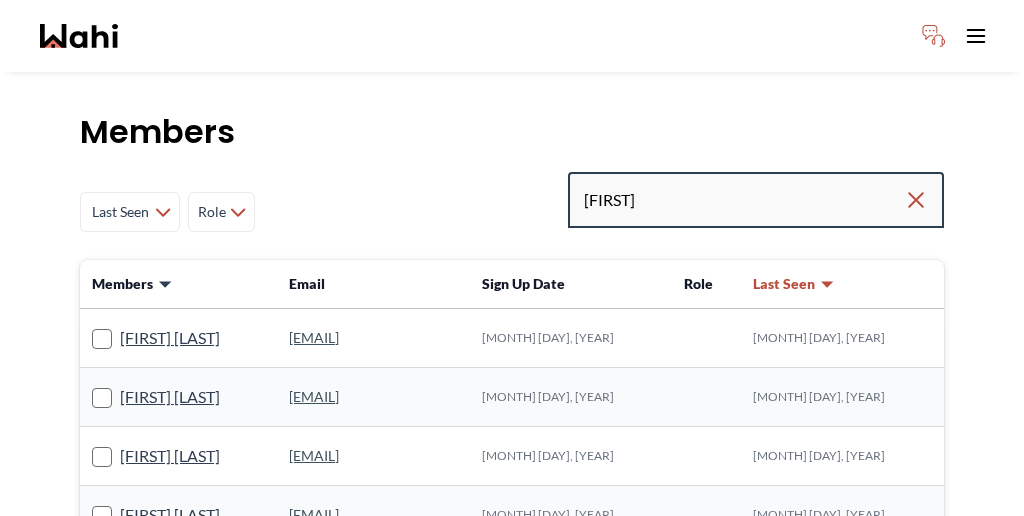 click on "[FIRST]" at bounding box center (744, 200) 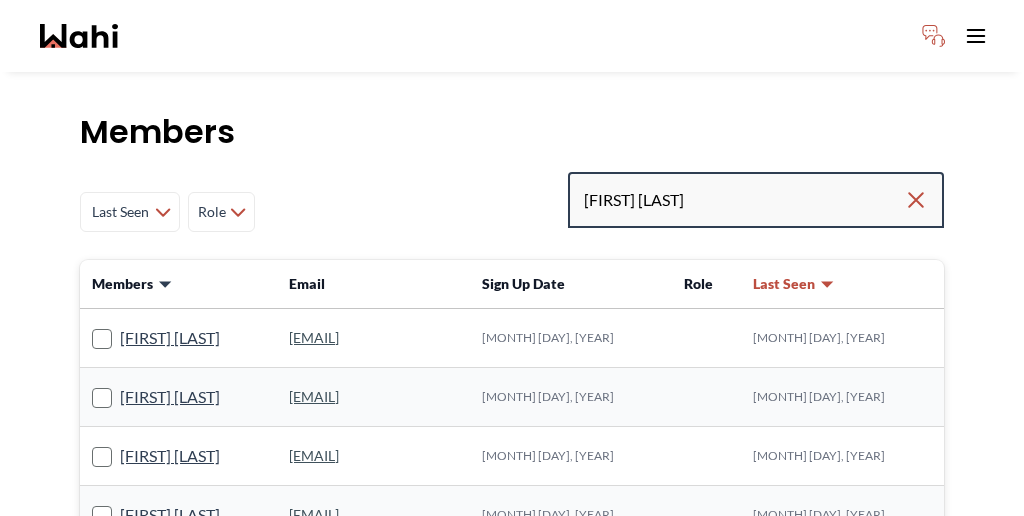 type on "[FIRST] [LAST]" 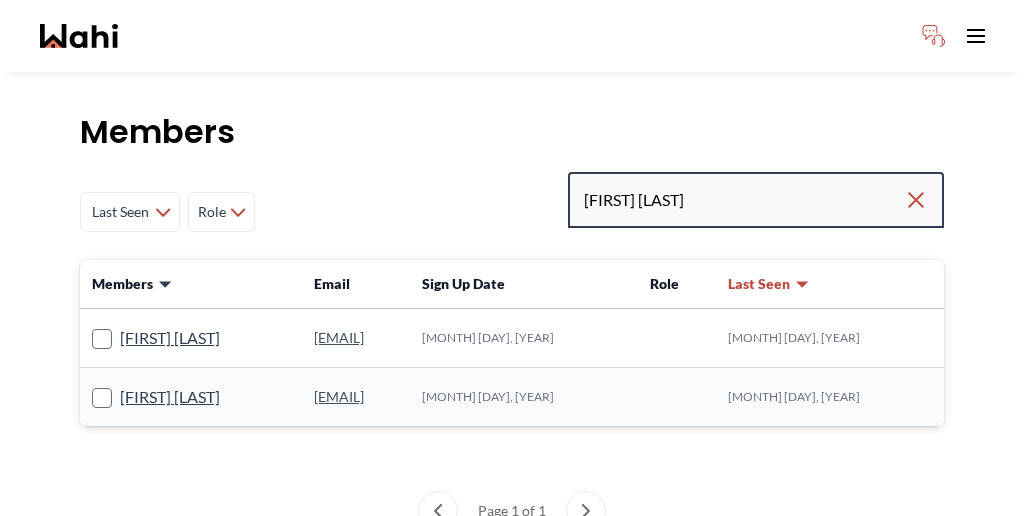 click on "[FIRST] [LAST]" at bounding box center [744, 200] 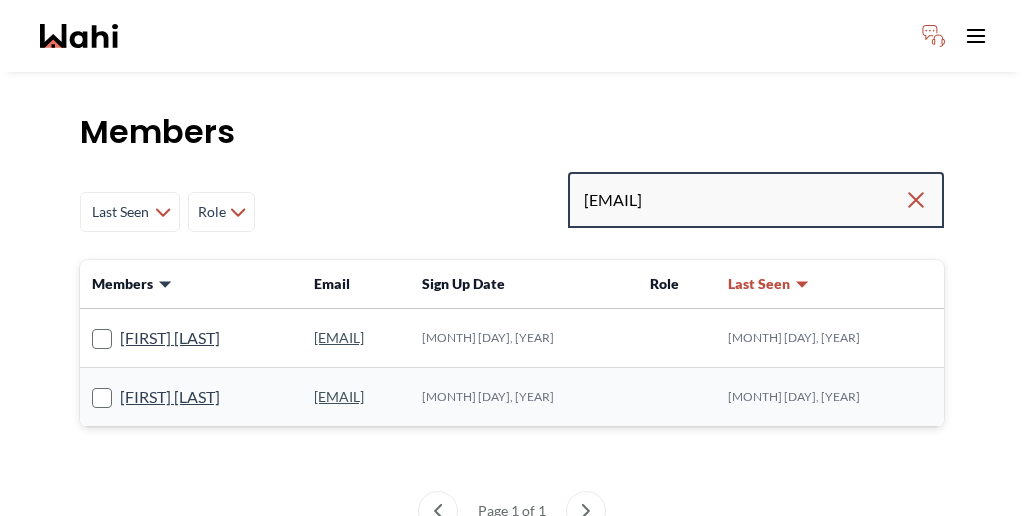 type on "[EMAIL]" 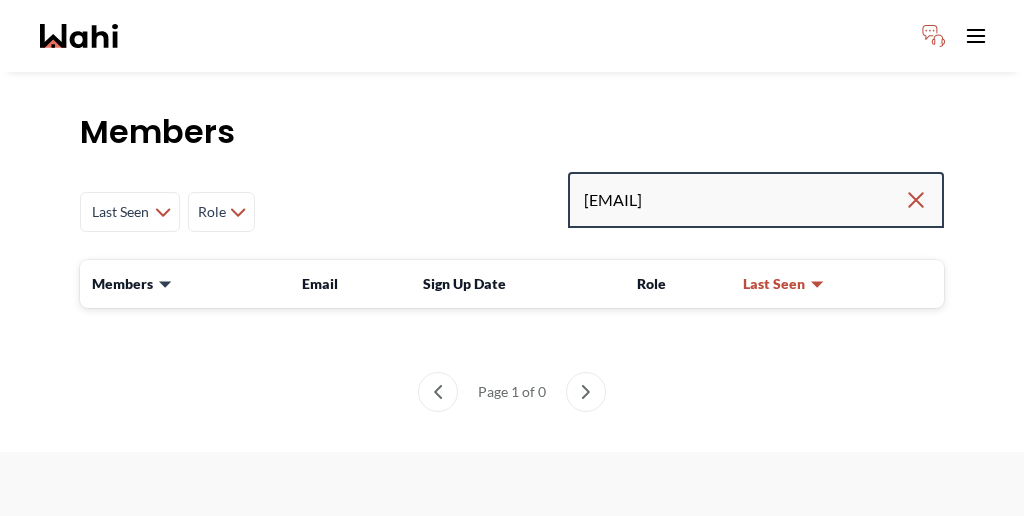 drag, startPoint x: 848, startPoint y: 151, endPoint x: 724, endPoint y: 148, distance: 124.036285 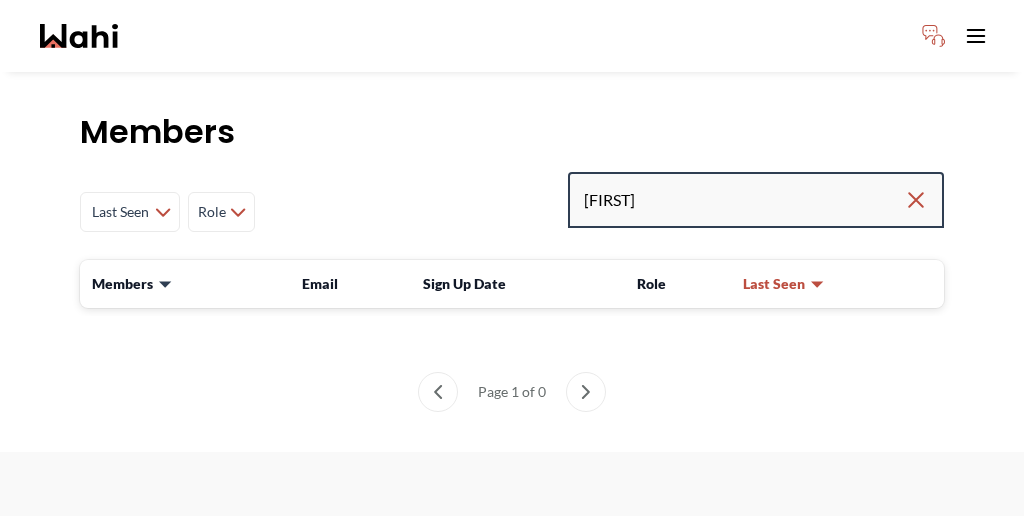 type on "[FIRST]" 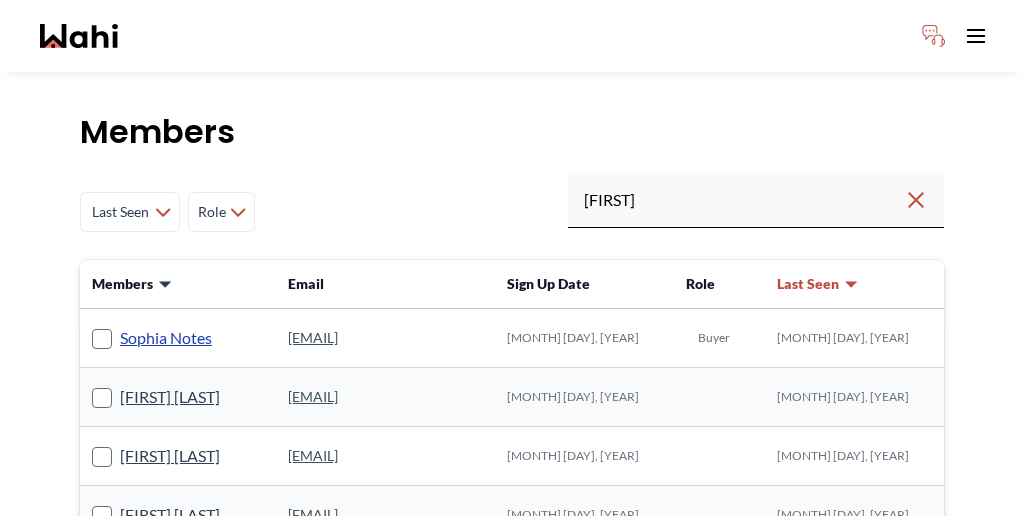 click on "Sophia Notes" at bounding box center (166, 338) 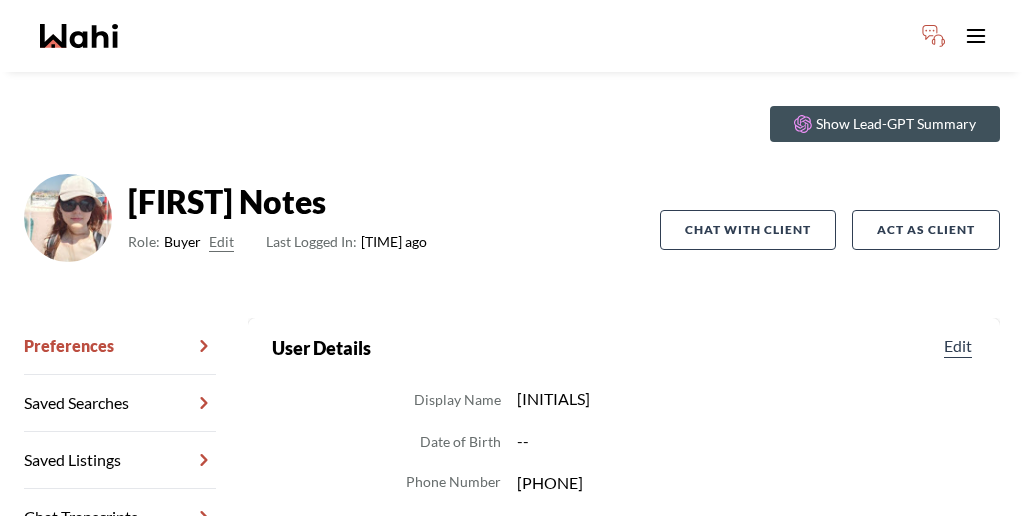 scroll, scrollTop: 56, scrollLeft: 0, axis: vertical 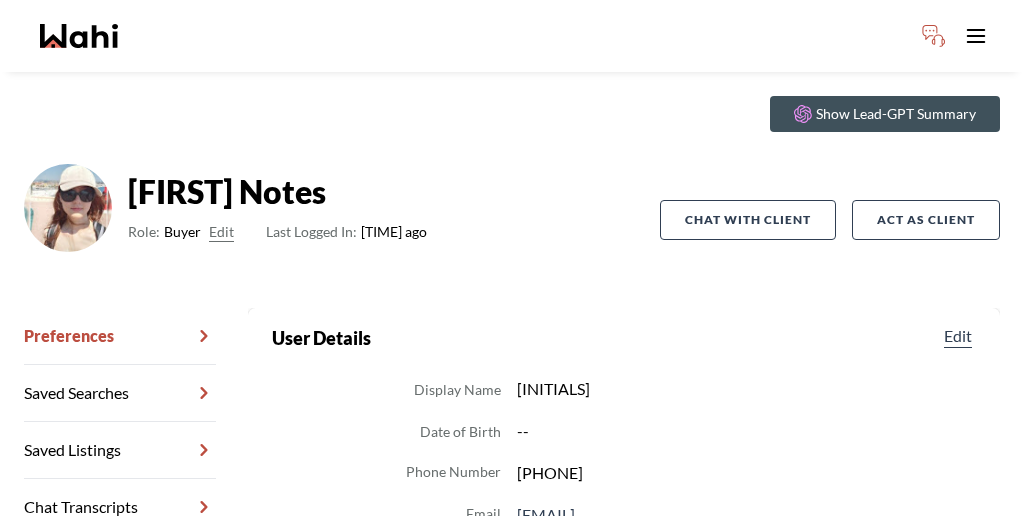click on "Chat Transcripts" at bounding box center [120, 507] 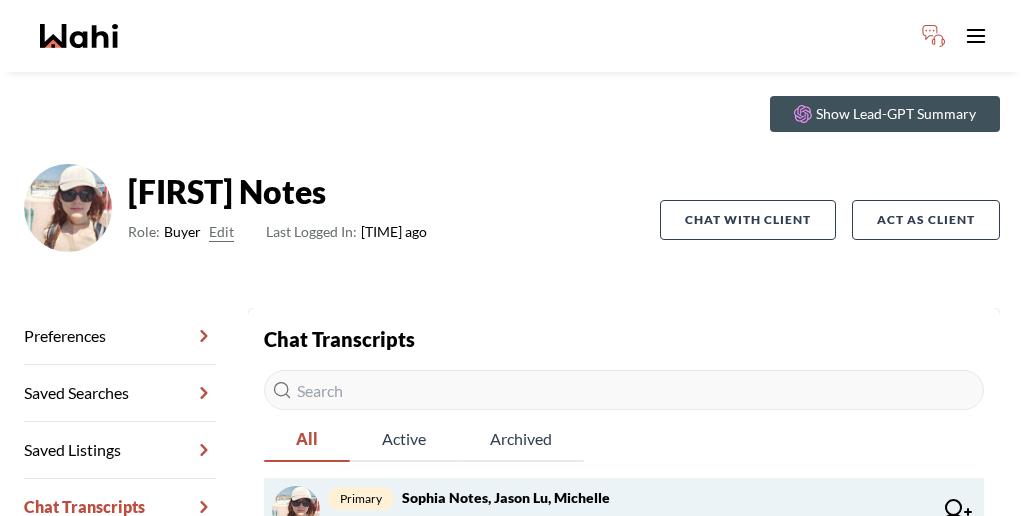 click on "[FIRST] [LAST] : Hello, I have sent my lawyer   my account information,
I would like to schedule a visit to the property on August 5, preferably 6pm" at bounding box center [629, 522] 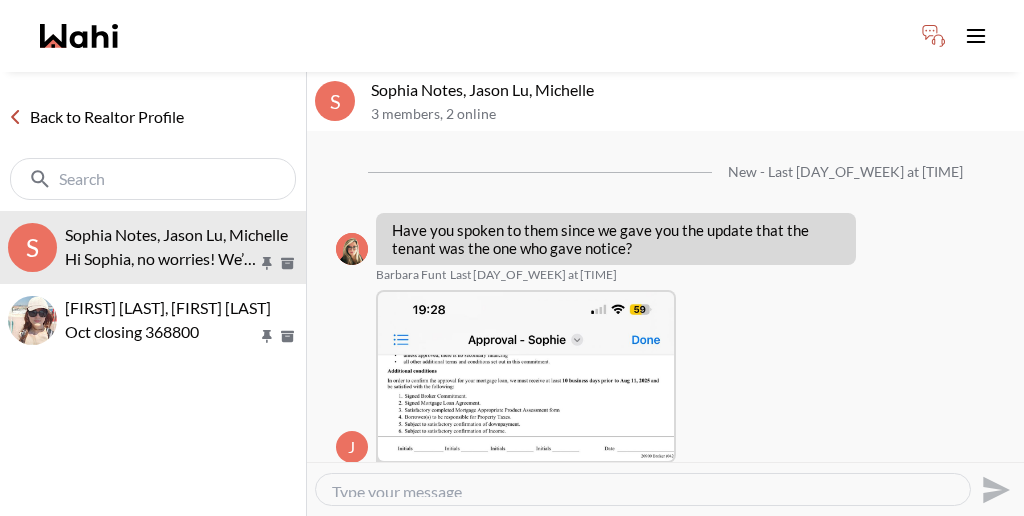 scroll, scrollTop: 1333, scrollLeft: 0, axis: vertical 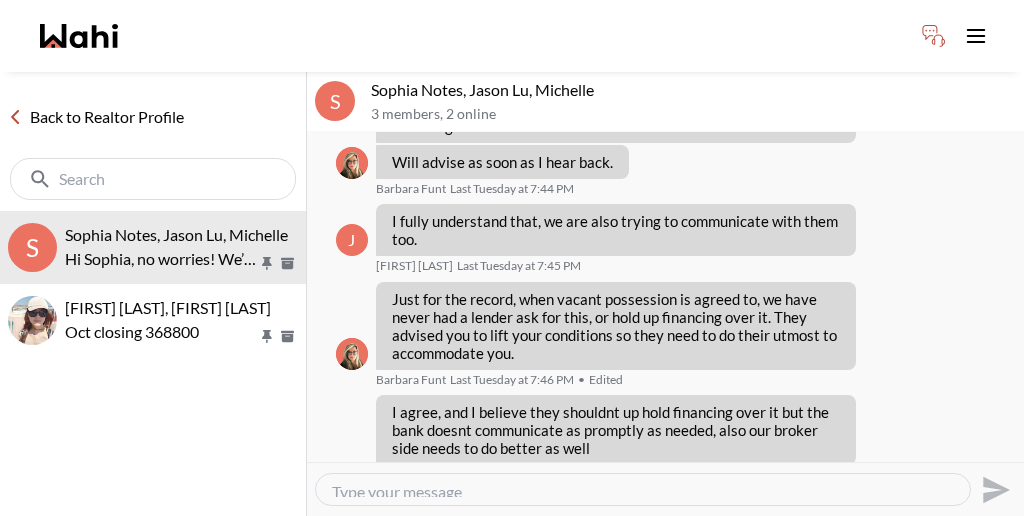 click on "Back to Realtor Profile" at bounding box center (96, 117) 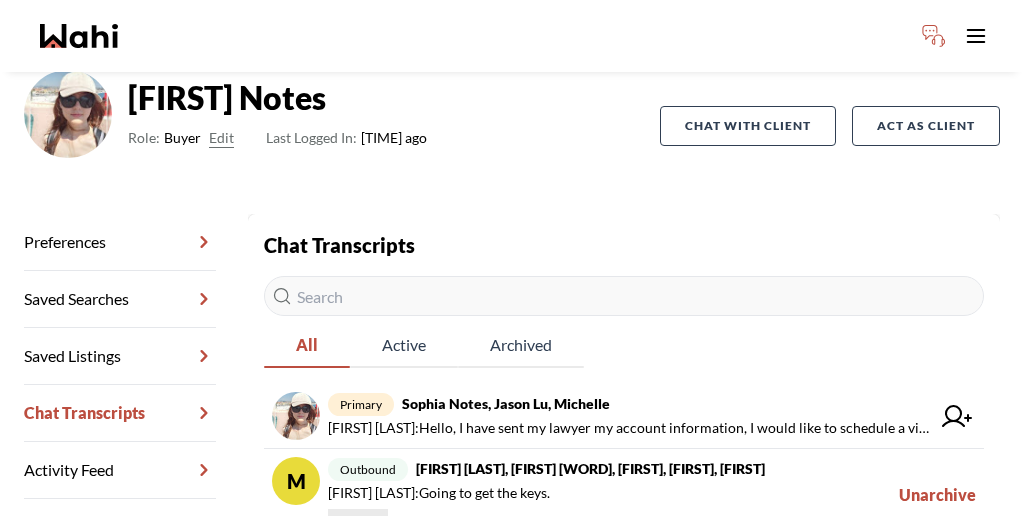 click on "TA Management" at bounding box center (120, 527) 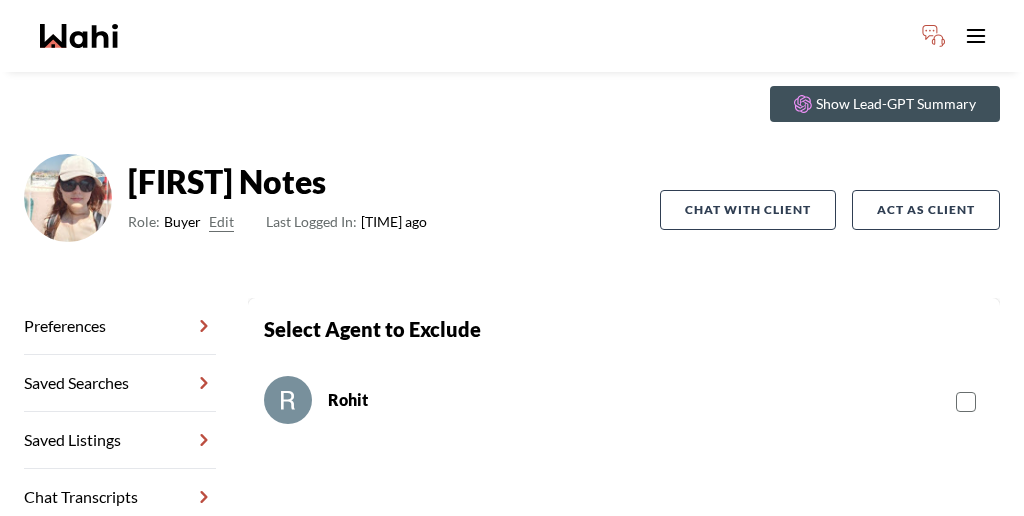 click on "TA Management" at bounding box center [120, 611] 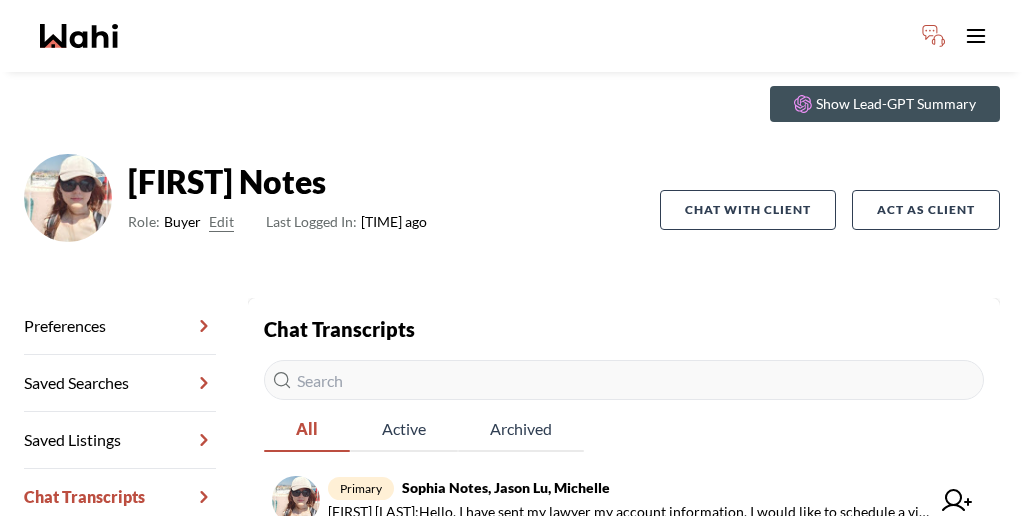 click on "Unarchive" at bounding box center [937, 578] 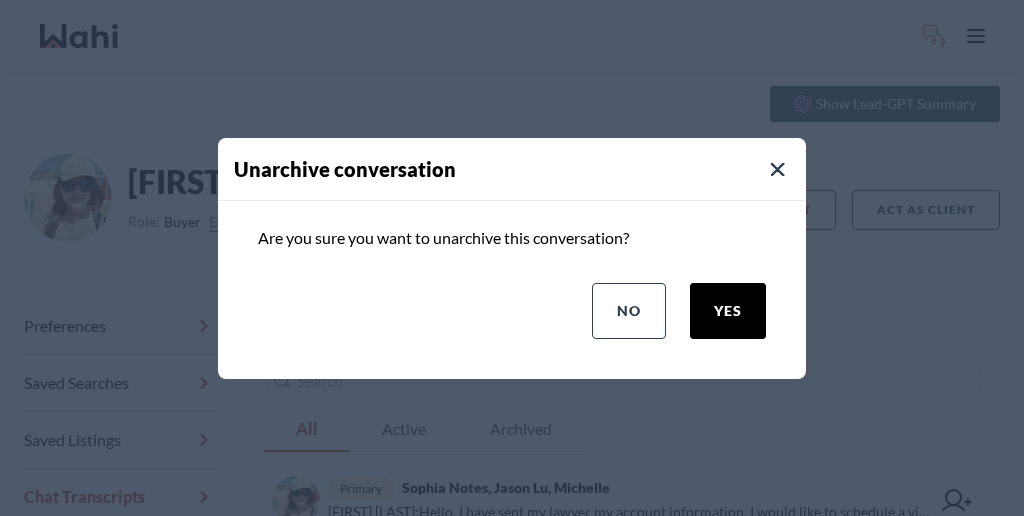 click on "yes" at bounding box center (728, 311) 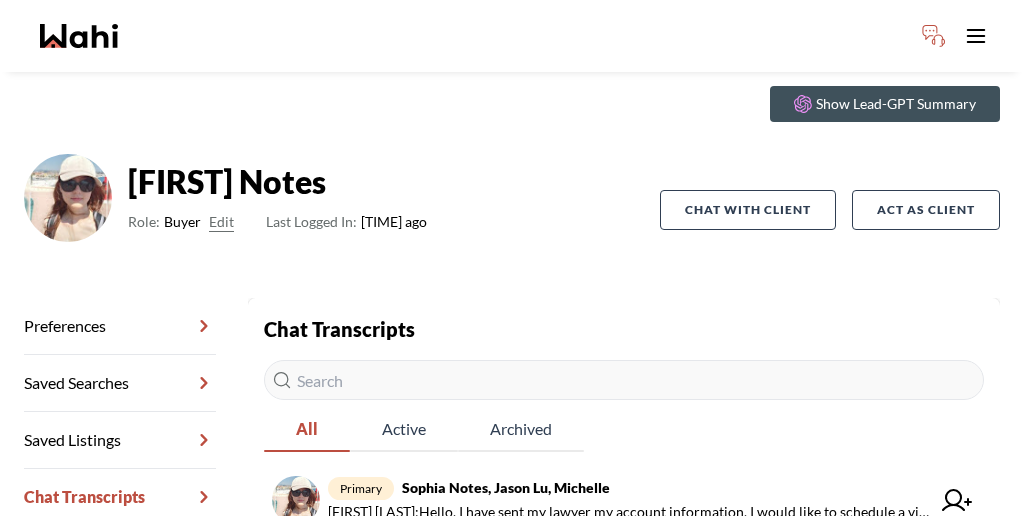 click on "Rohit Duggal :  Going to get the keys." at bounding box center [602, 577] 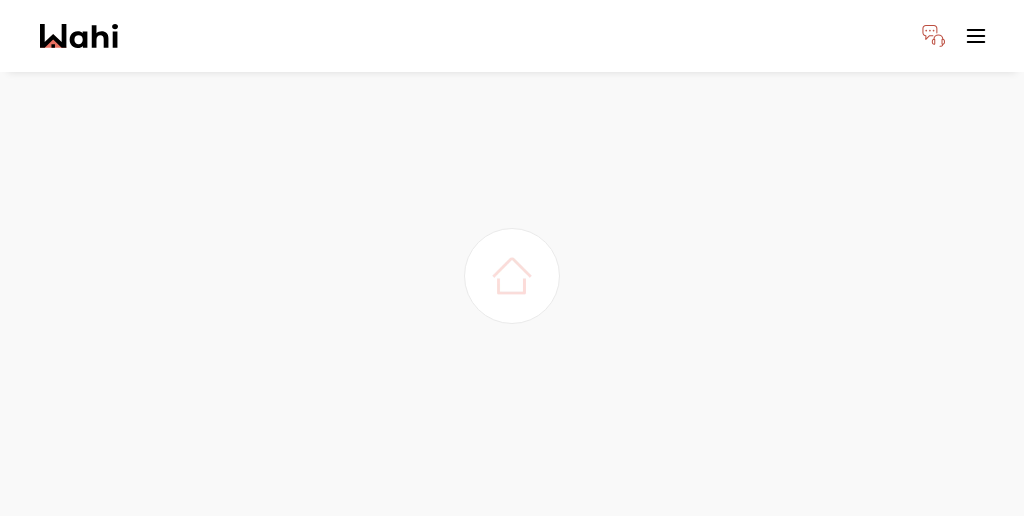 scroll, scrollTop: 0, scrollLeft: 0, axis: both 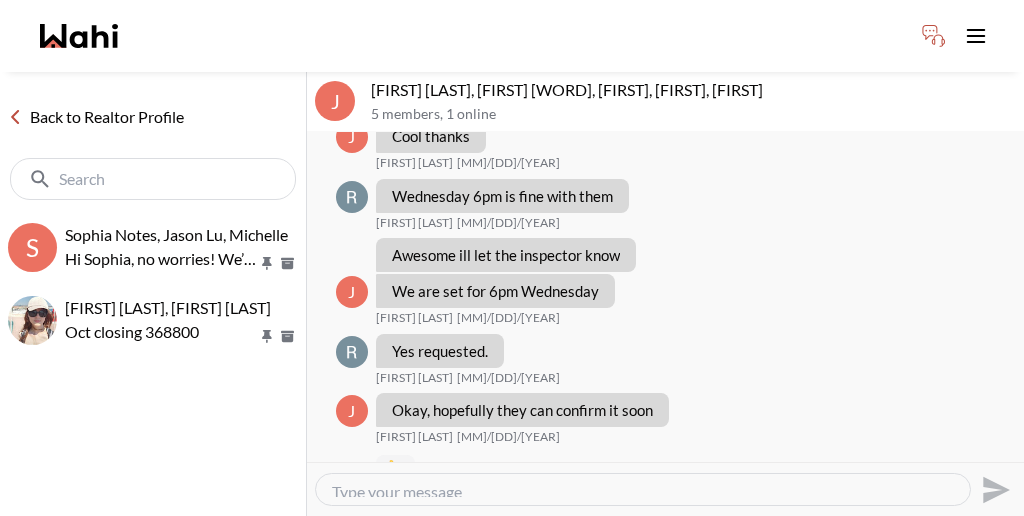 click at bounding box center (643, 489) 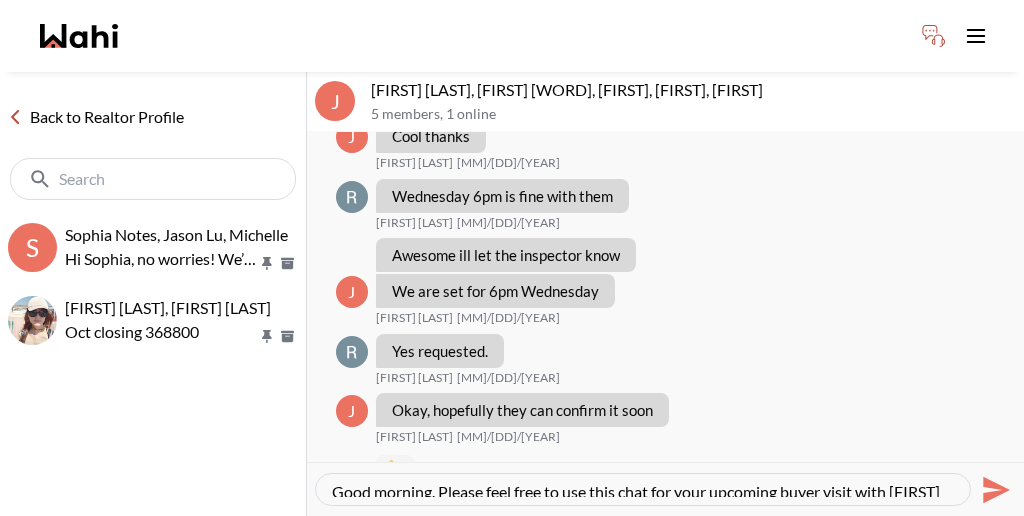 type 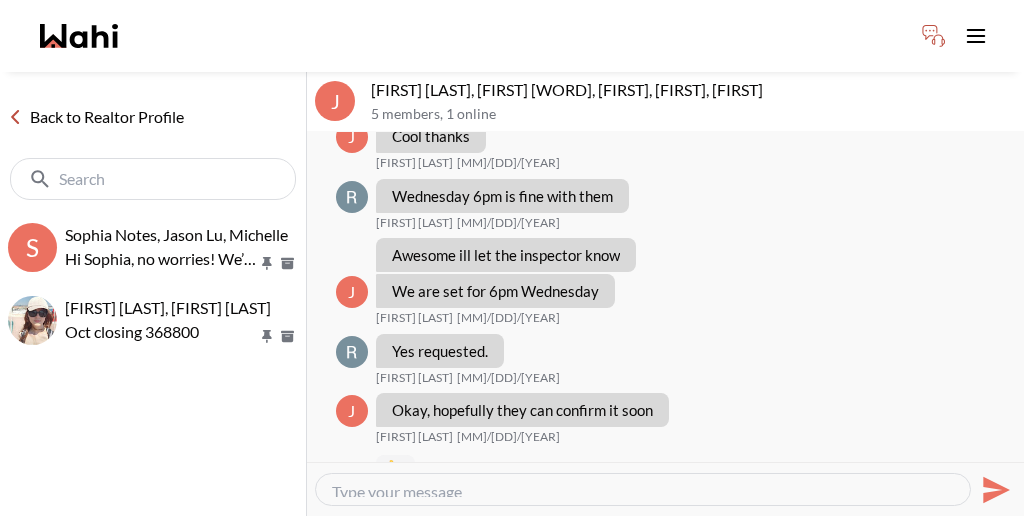 scroll, scrollTop: 1035, scrollLeft: 0, axis: vertical 